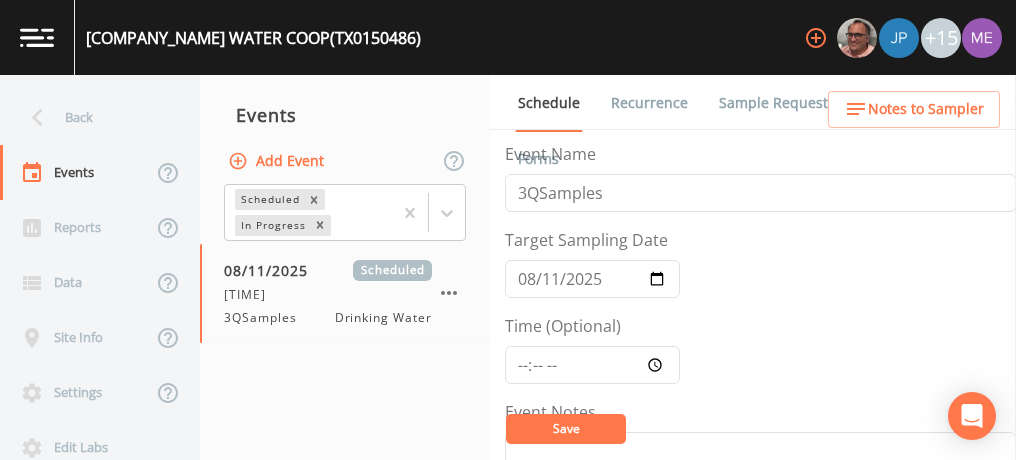 scroll, scrollTop: 0, scrollLeft: 0, axis: both 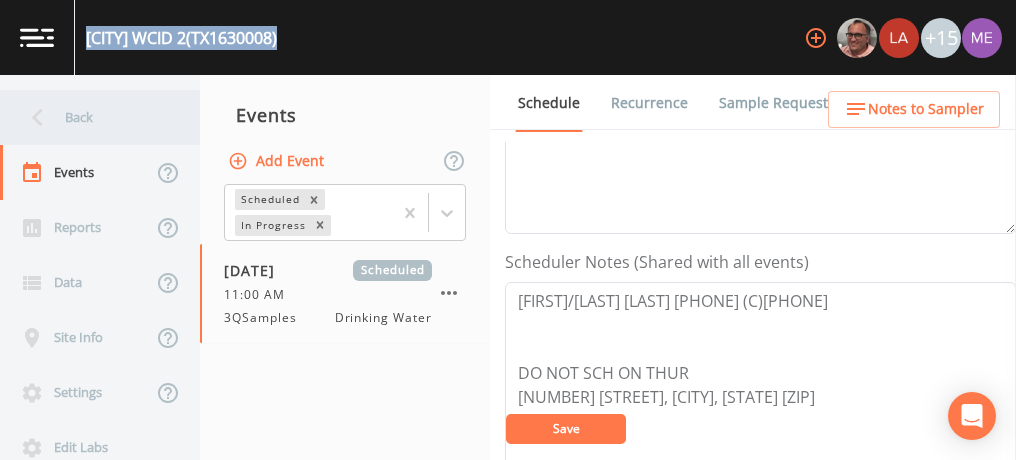 click on "Back" at bounding box center [90, 117] 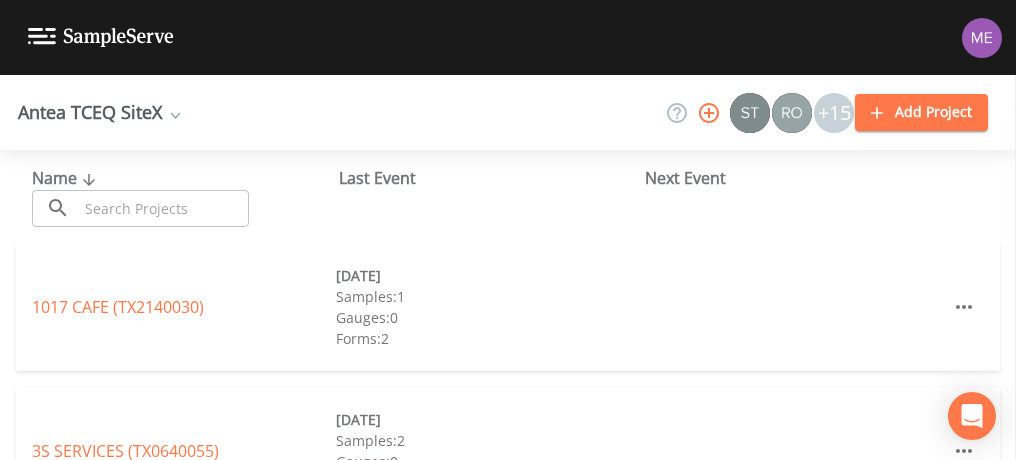 click at bounding box center [163, 208] 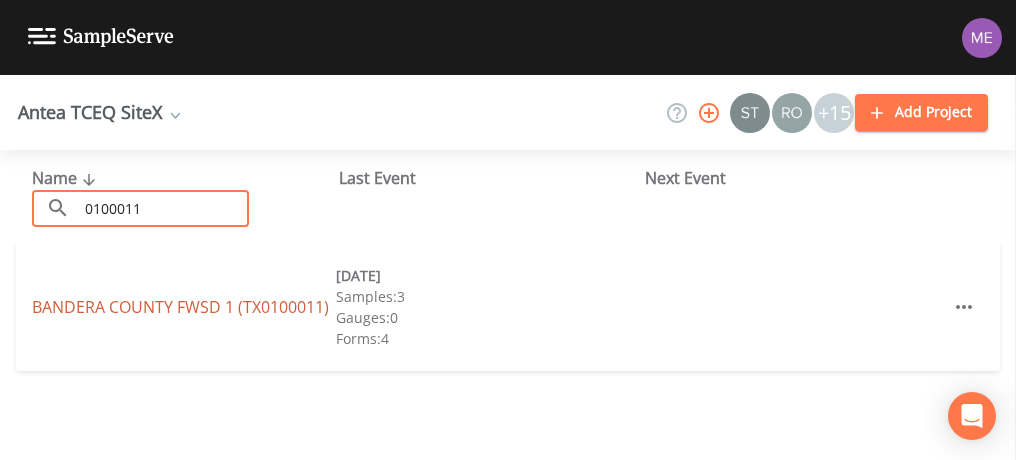 type on "0100011" 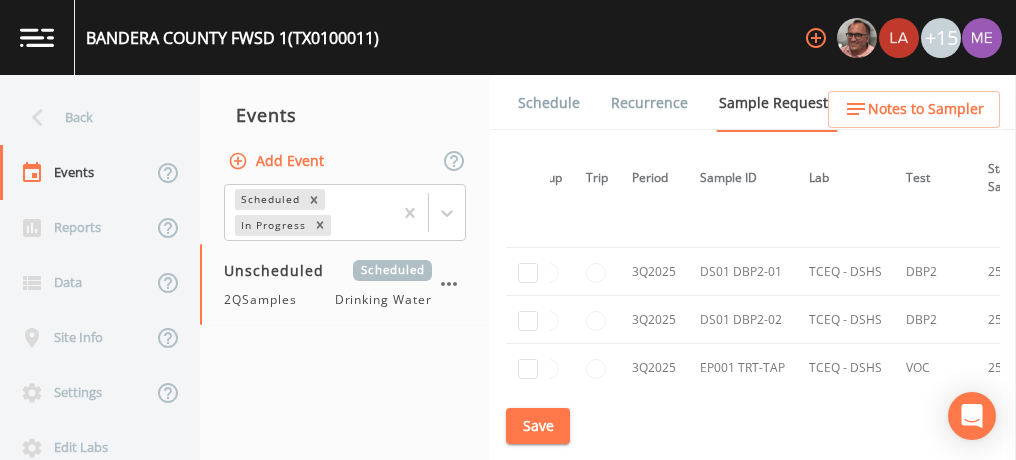 scroll, scrollTop: 3066, scrollLeft: 21, axis: both 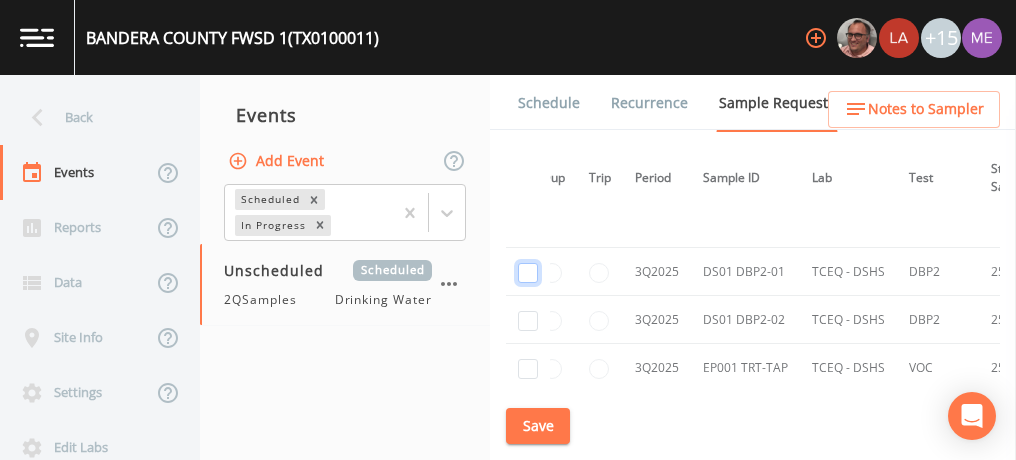 click at bounding box center (528, -1763) 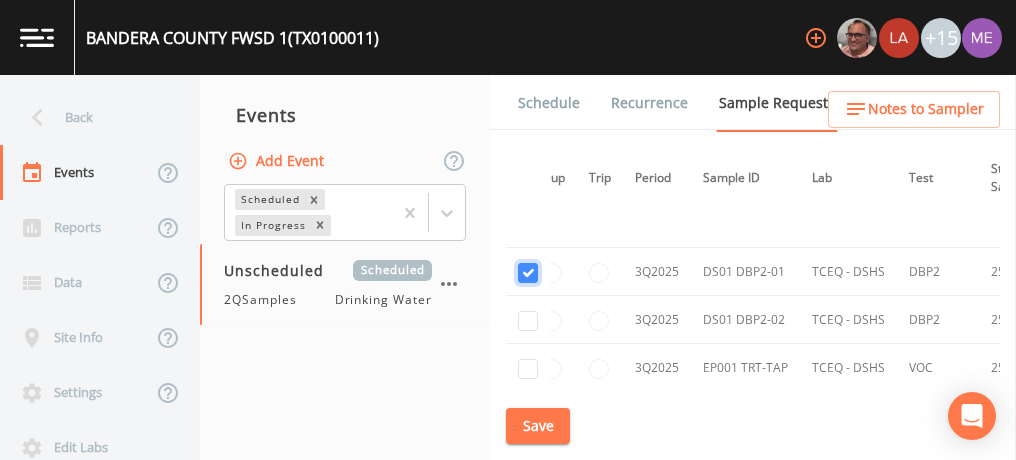 checkbox on "true" 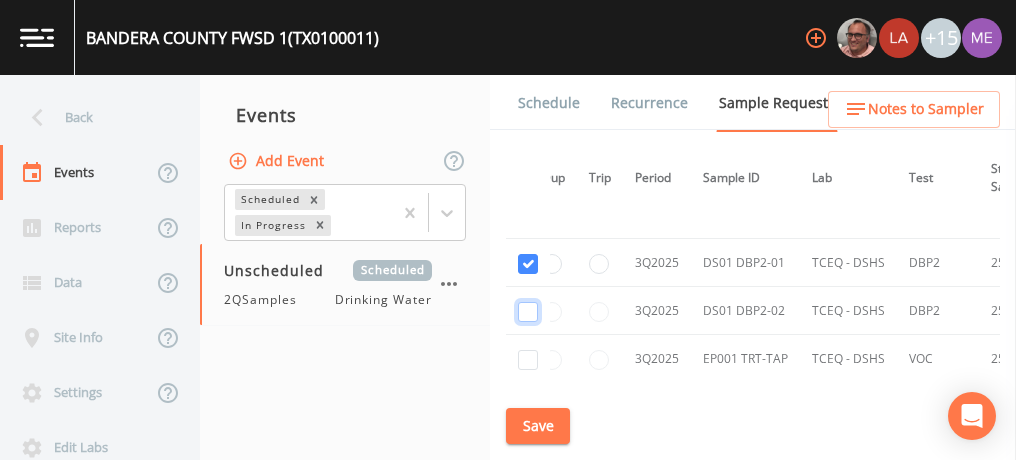 click at bounding box center (528, -1360) 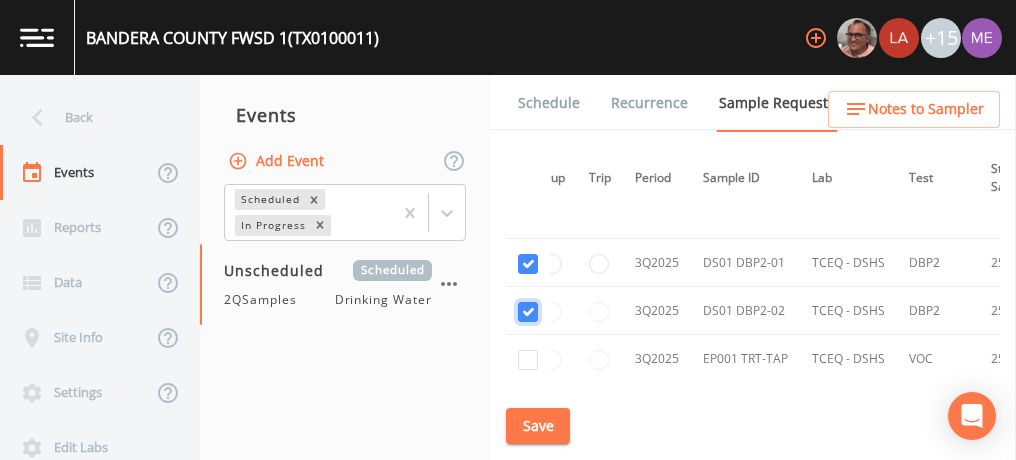 checkbox on "true" 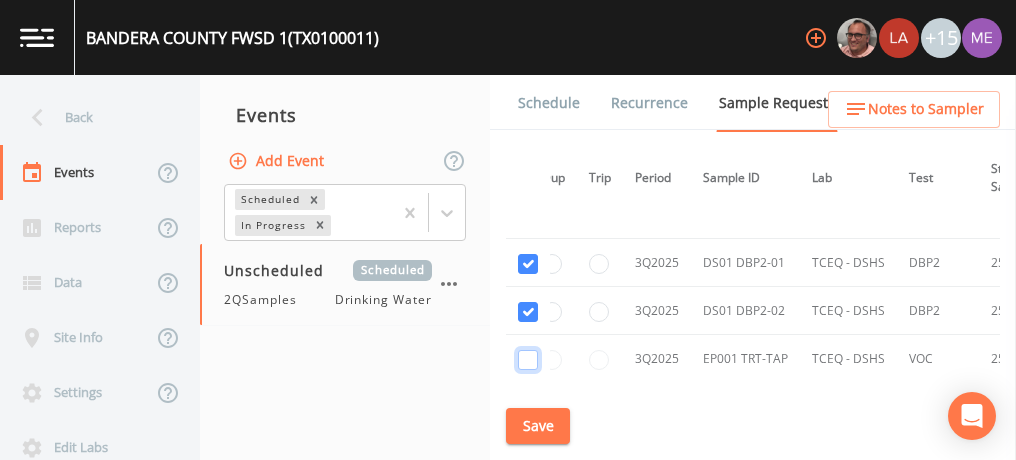 click at bounding box center [528, -2330] 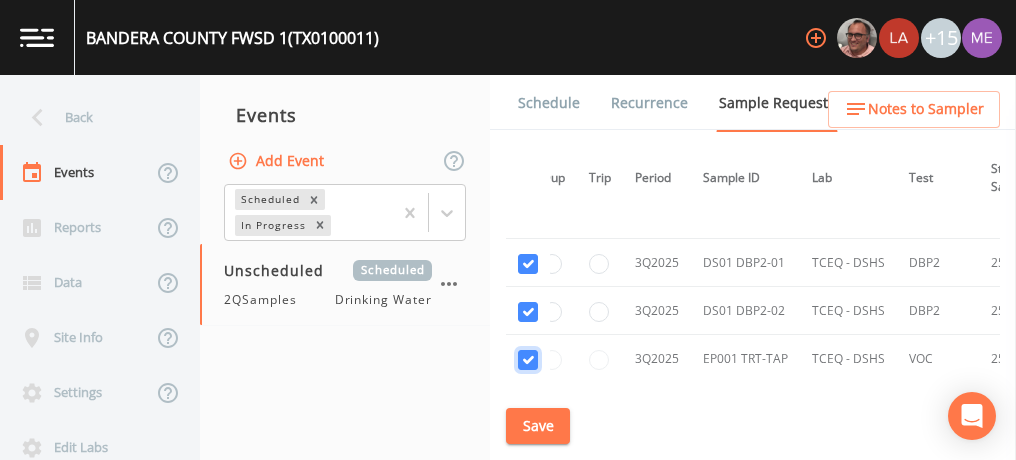 checkbox on "true" 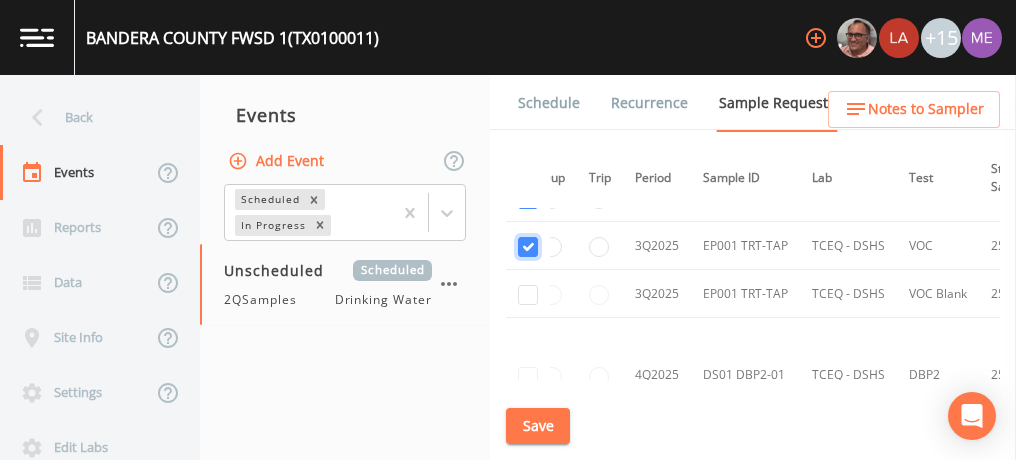 scroll, scrollTop: 2712, scrollLeft: 21, axis: both 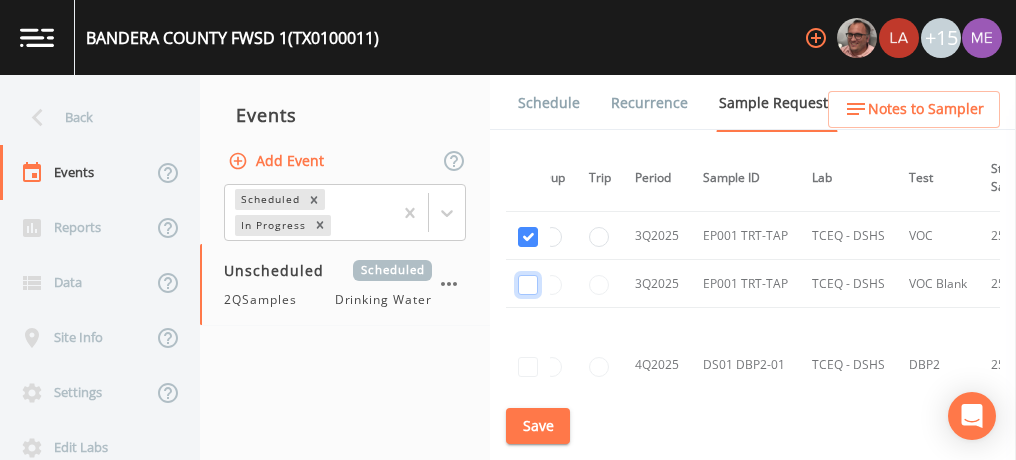 click at bounding box center (528, -2356) 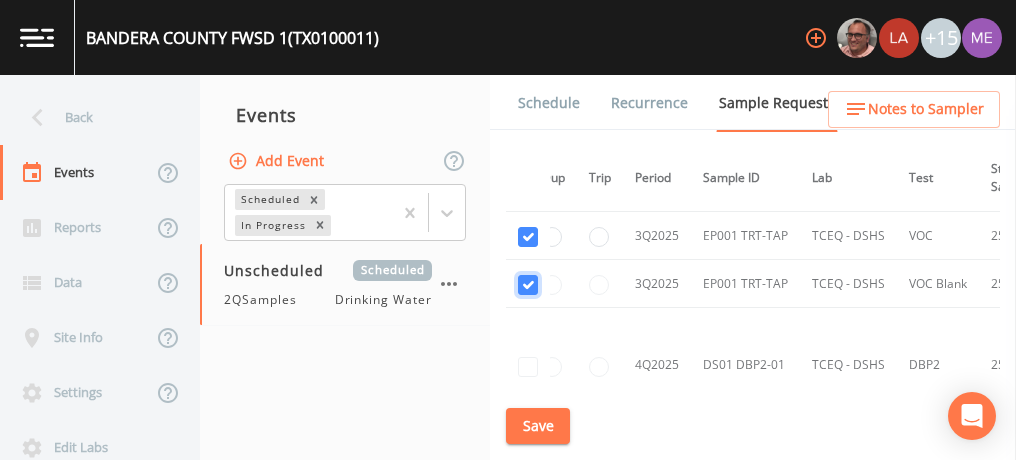 checkbox on "true" 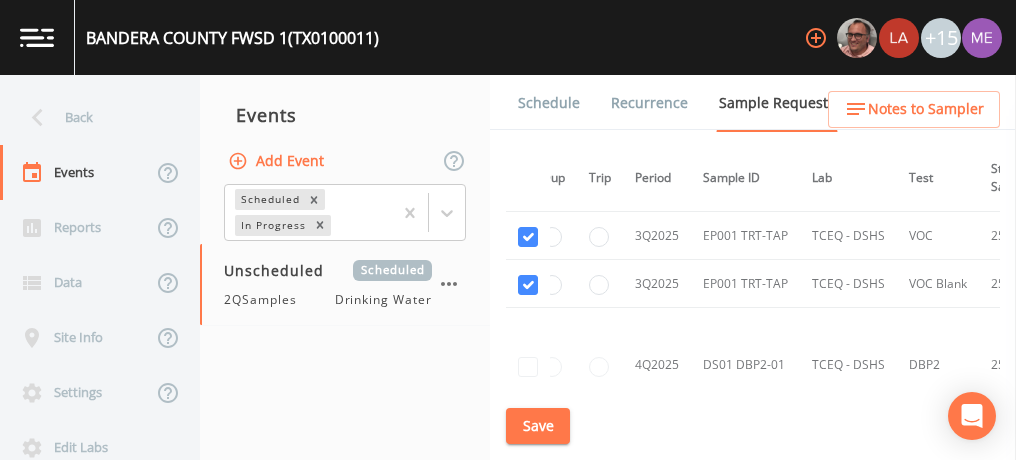 click on "Save" at bounding box center (538, 426) 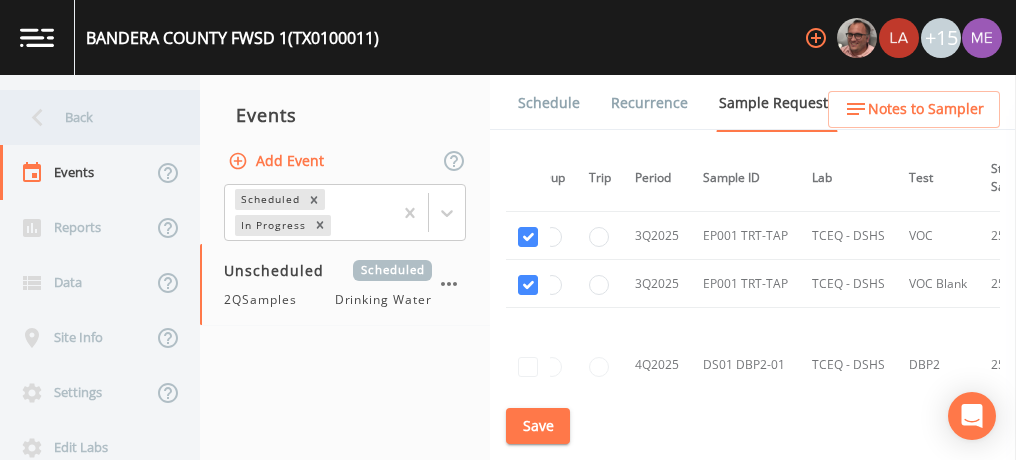 click on "Back" at bounding box center (90, 117) 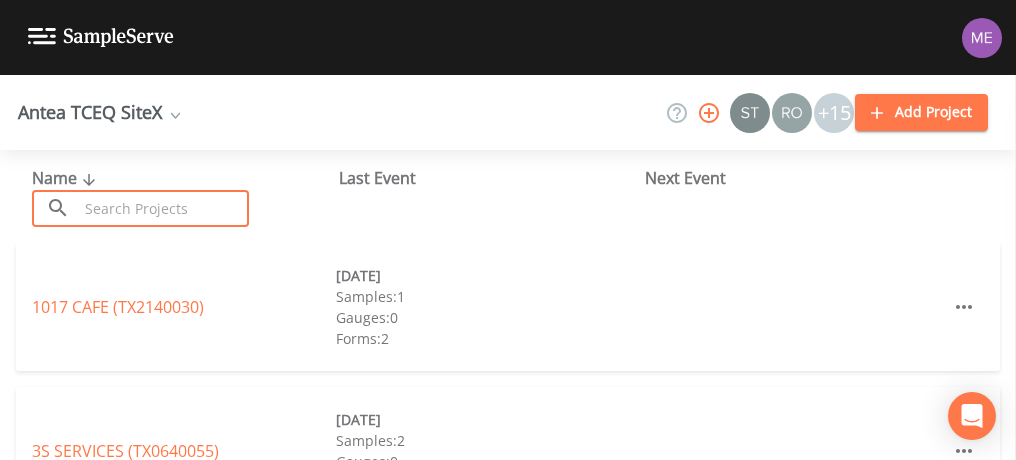 click at bounding box center [163, 208] 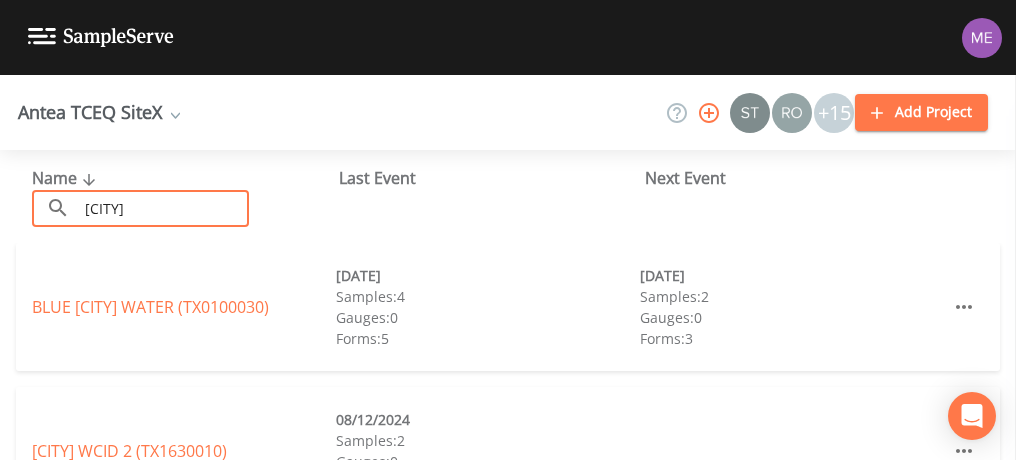 type on "[CITY] childrens home" 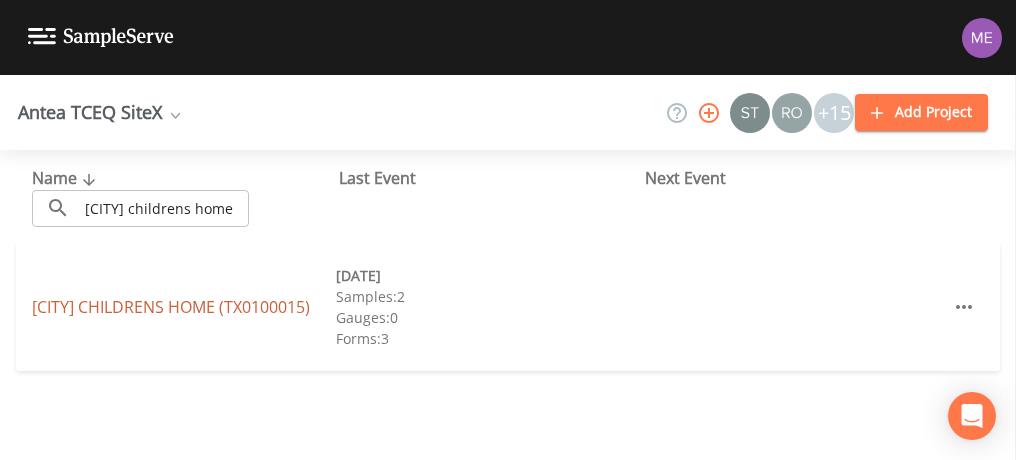 click on "[CITY] CHILDRENS HOME   (TX0100015)" at bounding box center (171, 307) 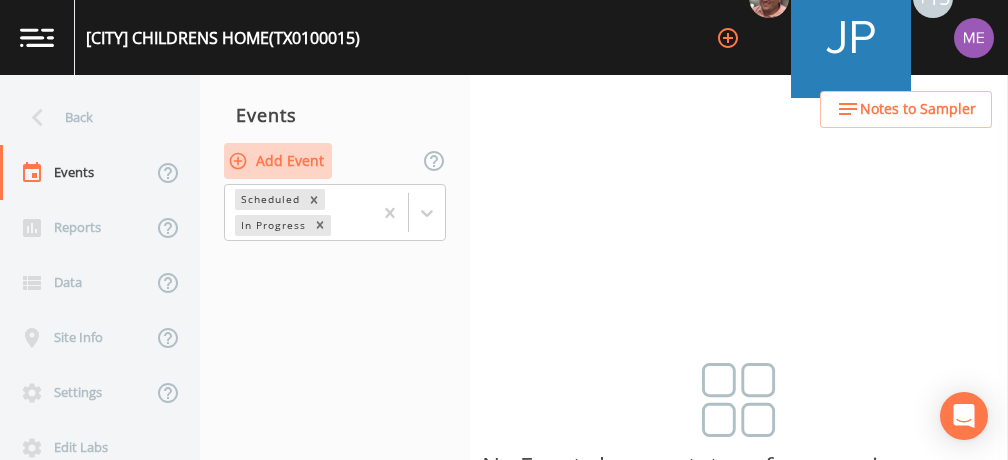 click on "Add Event" at bounding box center (278, 161) 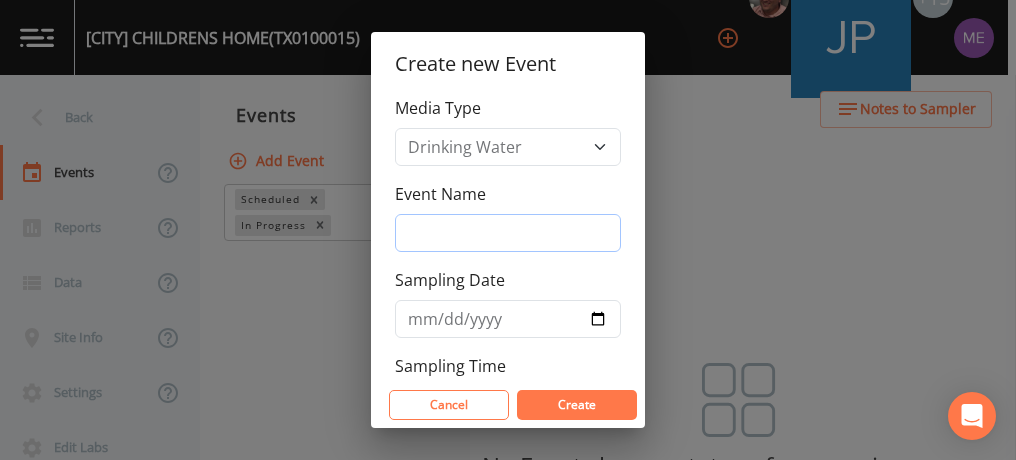 click on "Event Name" at bounding box center [508, 233] 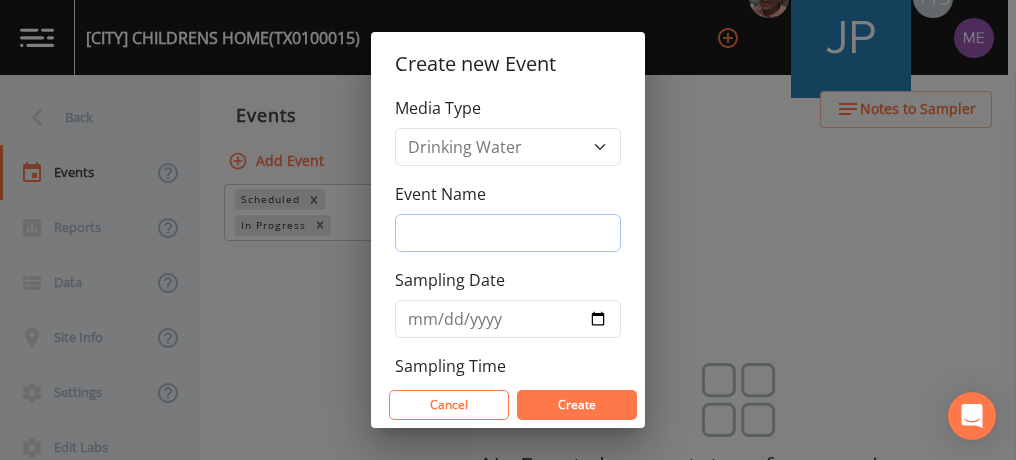 type on "3QSamples" 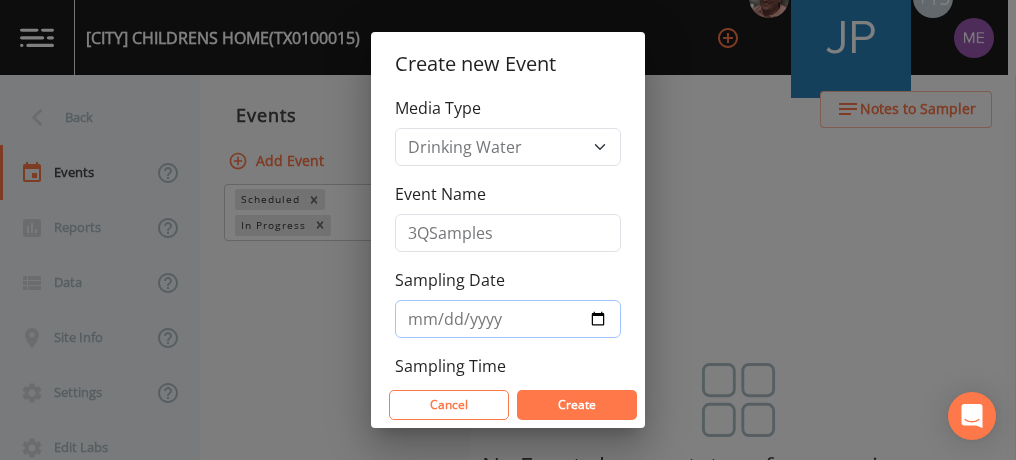 type on "2025-08-13" 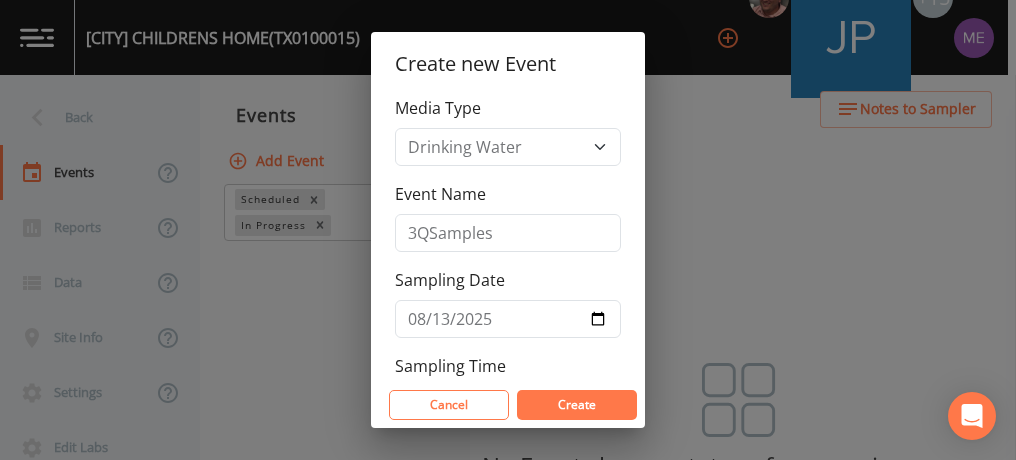click on "Create" at bounding box center [577, 404] 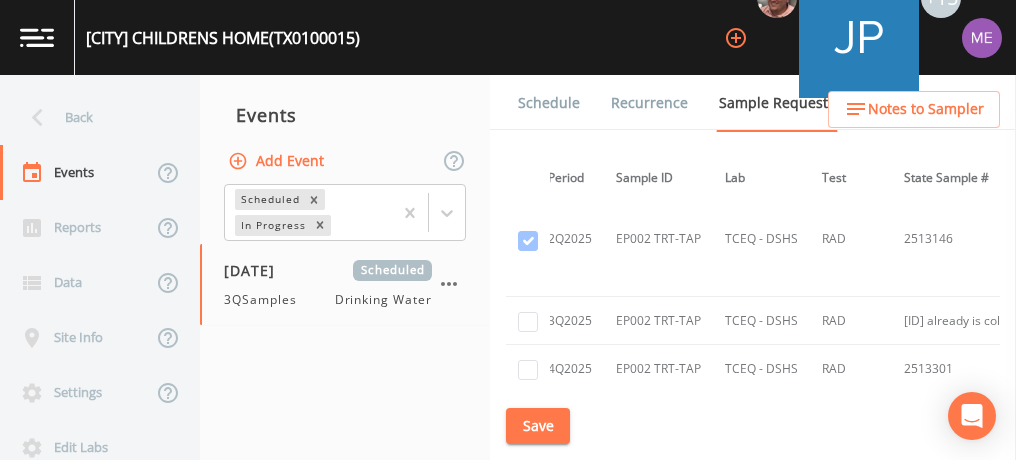 scroll, scrollTop: 1981, scrollLeft: 108, axis: both 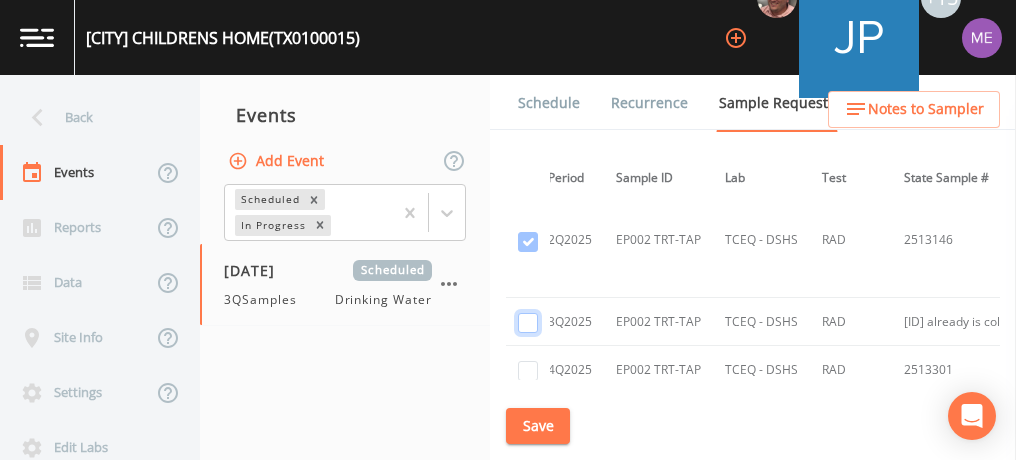 click at bounding box center (528, -793) 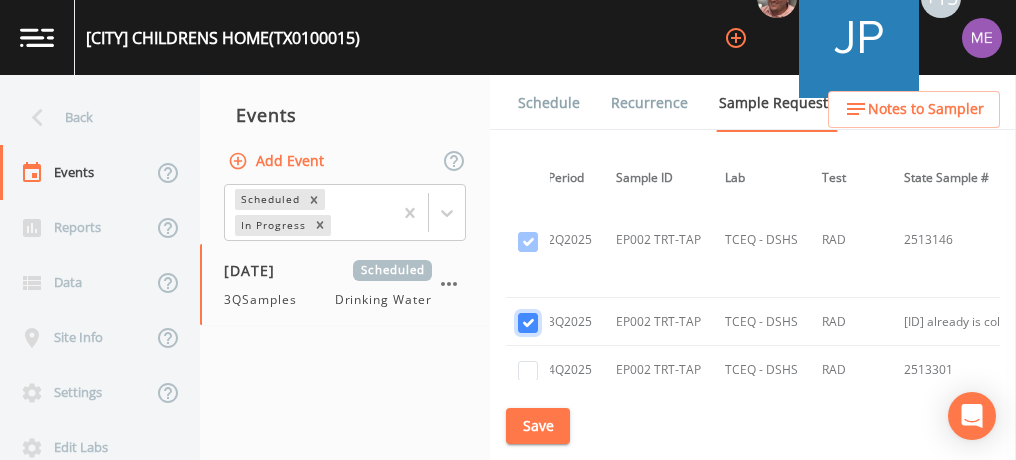 checkbox on "true" 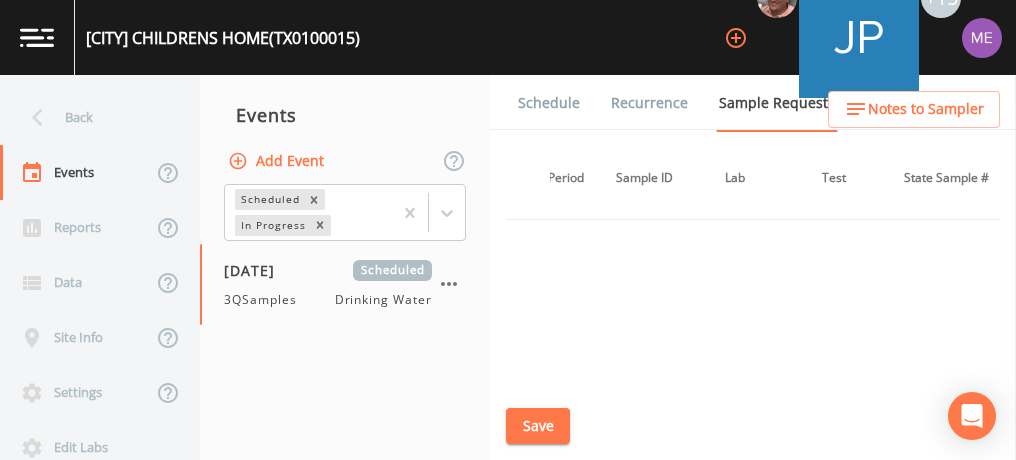 scroll, scrollTop: 1693, scrollLeft: 108, axis: both 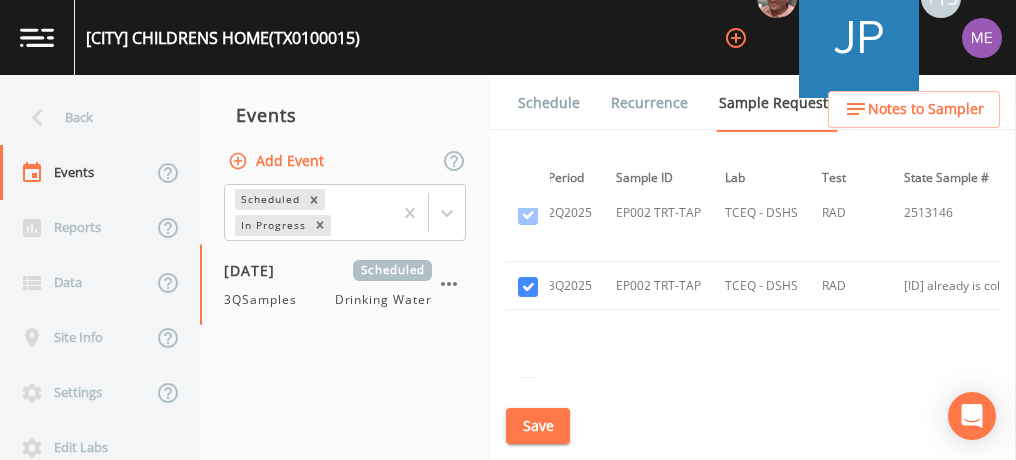 click on "Save" at bounding box center [538, 426] 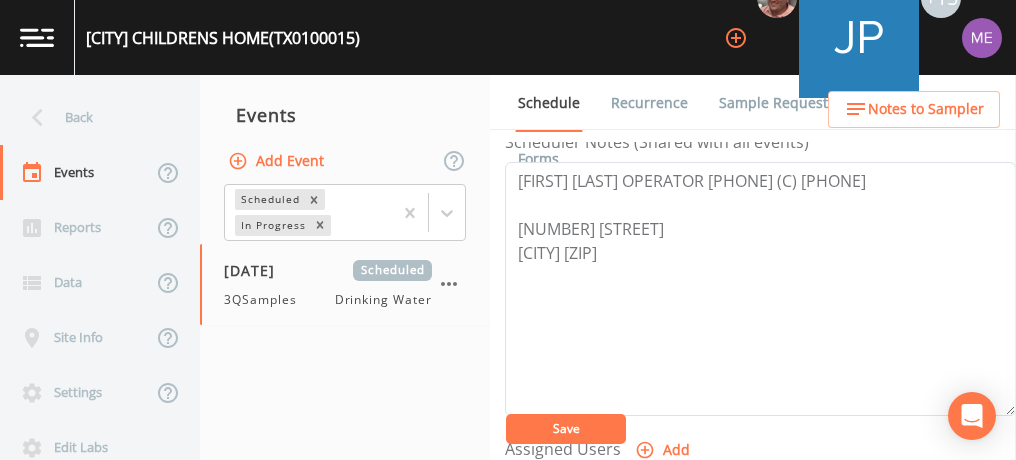 scroll, scrollTop: 571, scrollLeft: 0, axis: vertical 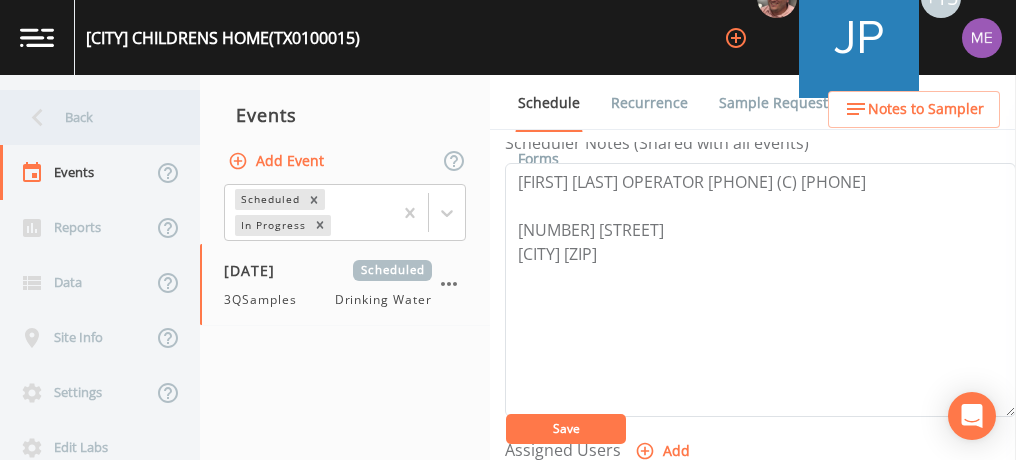 click on "Back" at bounding box center (90, 117) 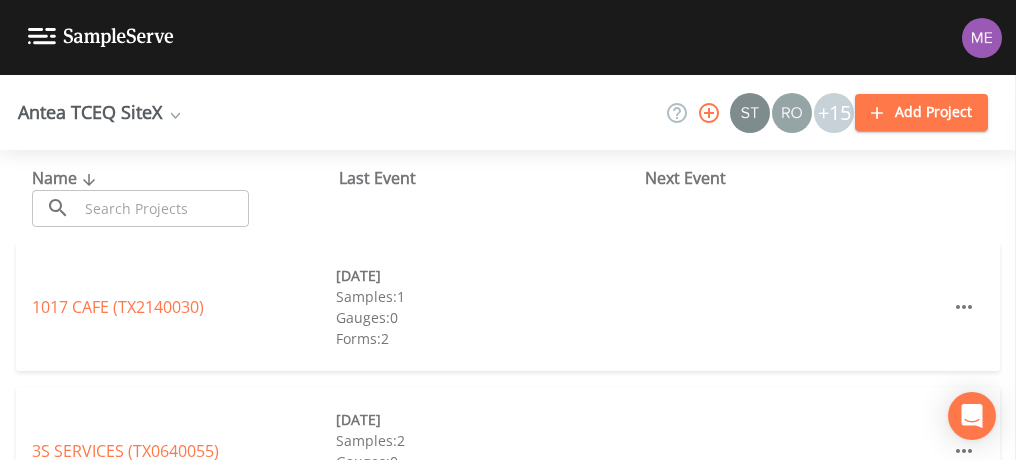 click at bounding box center [163, 208] 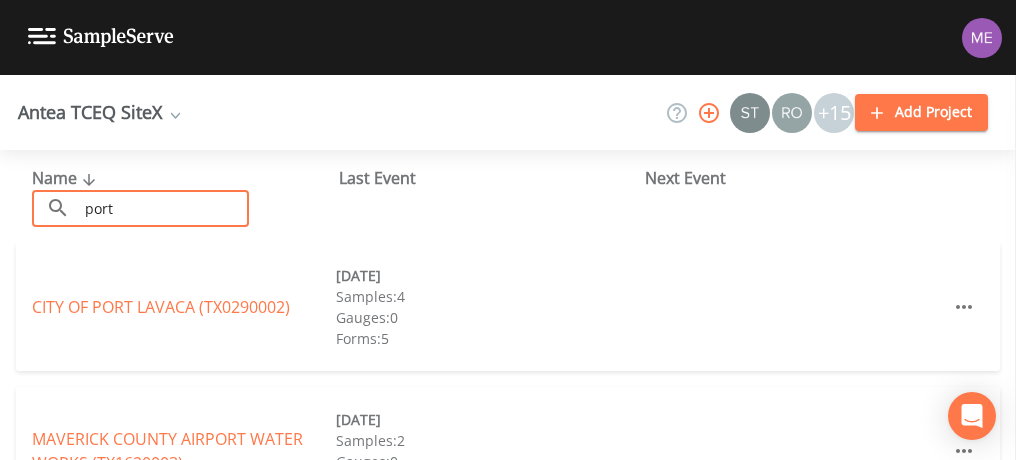 type on "port isa" 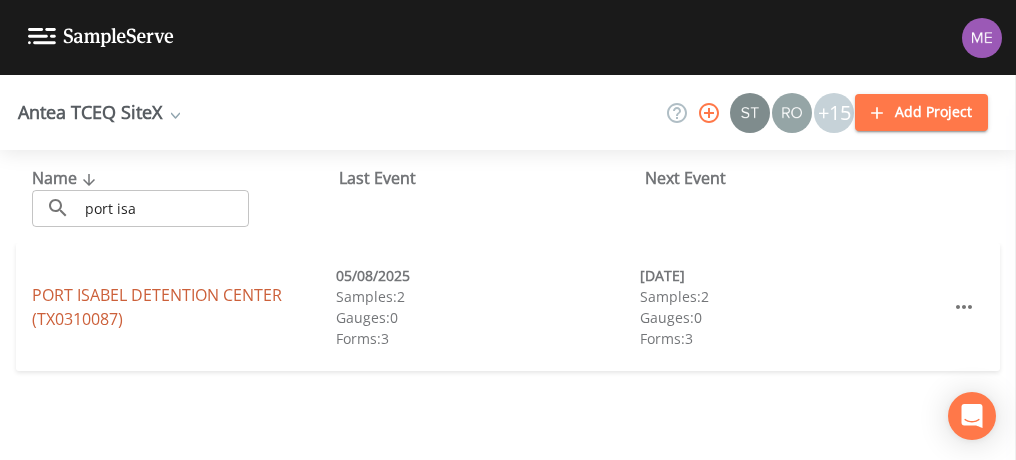 click on "PORT ISABEL DETENTION CENTER   (TX0310087)" at bounding box center (157, 307) 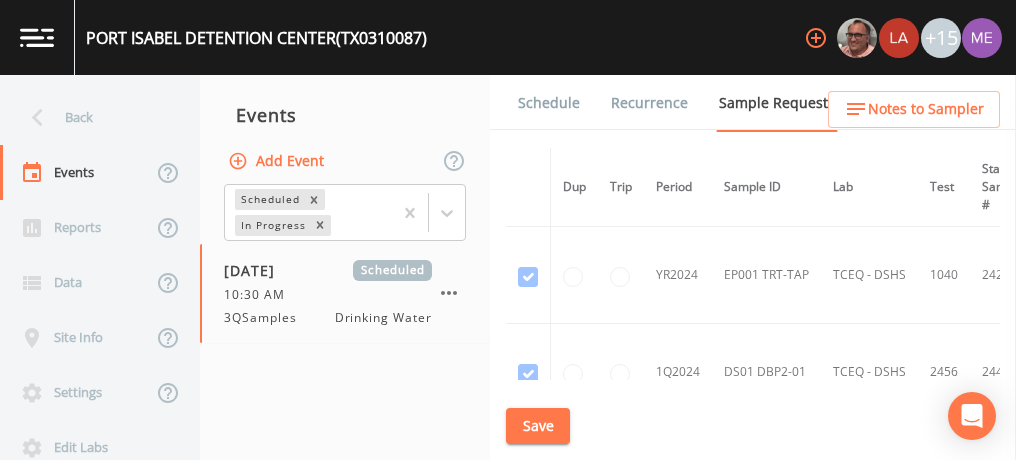 click on "Schedule" at bounding box center [549, 103] 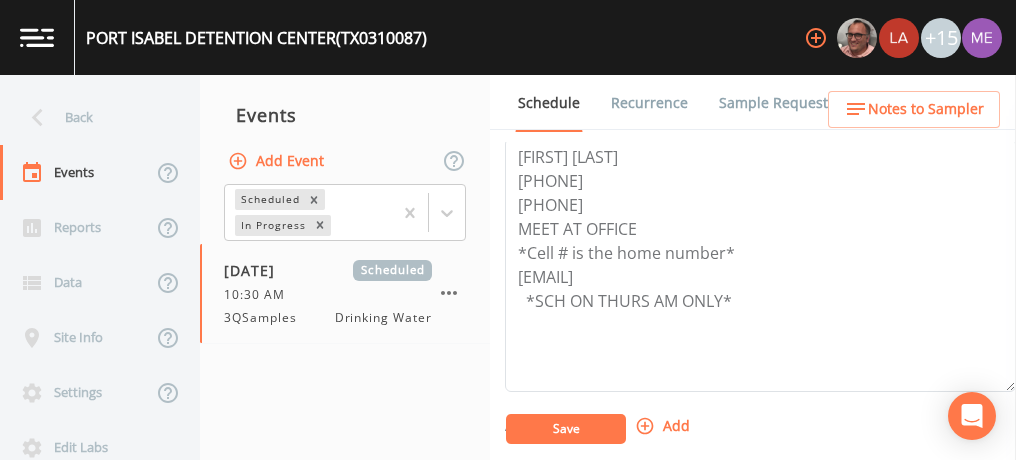 scroll, scrollTop: 596, scrollLeft: 0, axis: vertical 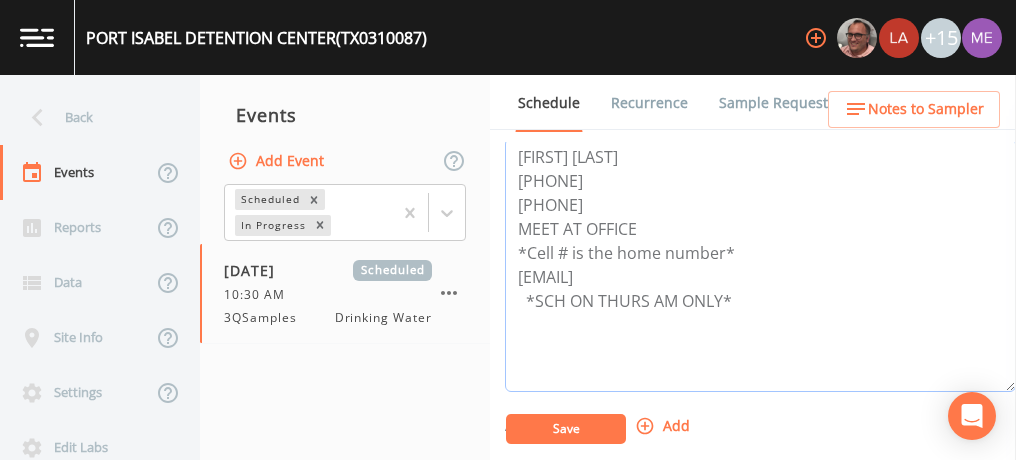 drag, startPoint x: 516, startPoint y: 271, endPoint x: 732, endPoint y: 276, distance: 216.05786 